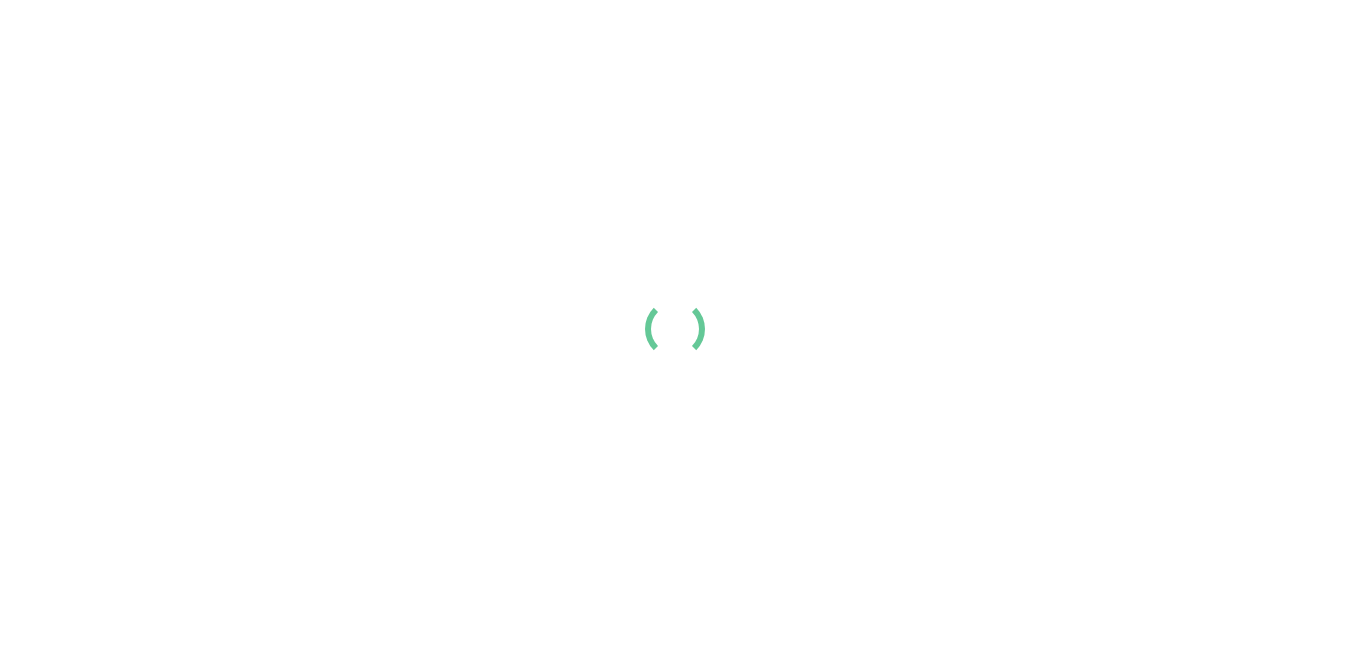 scroll, scrollTop: 0, scrollLeft: 0, axis: both 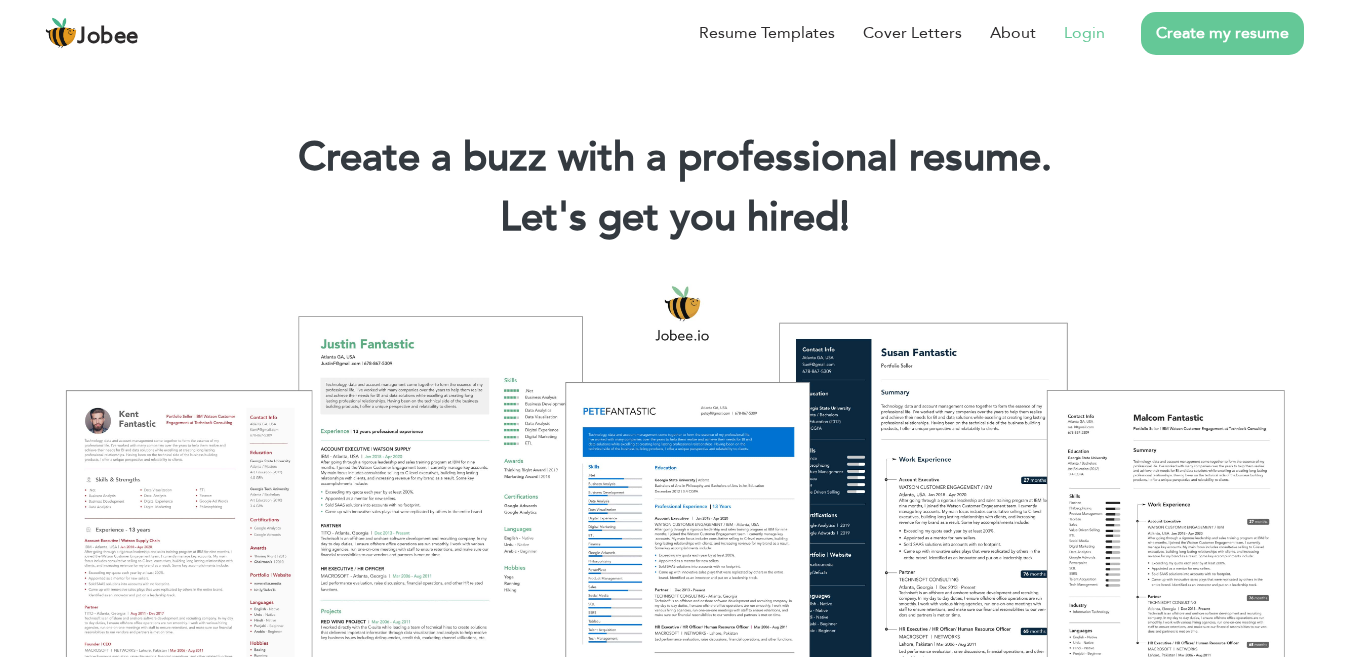 click on "Login" at bounding box center [1084, 33] 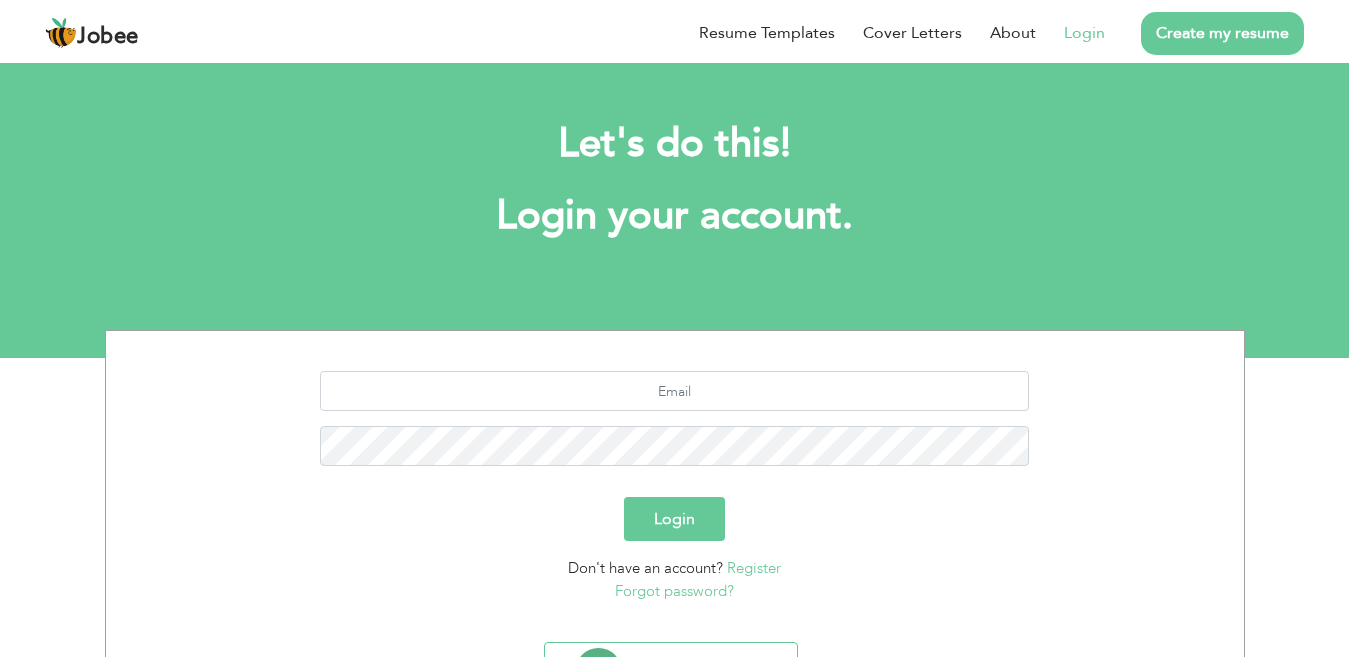 scroll, scrollTop: 0, scrollLeft: 0, axis: both 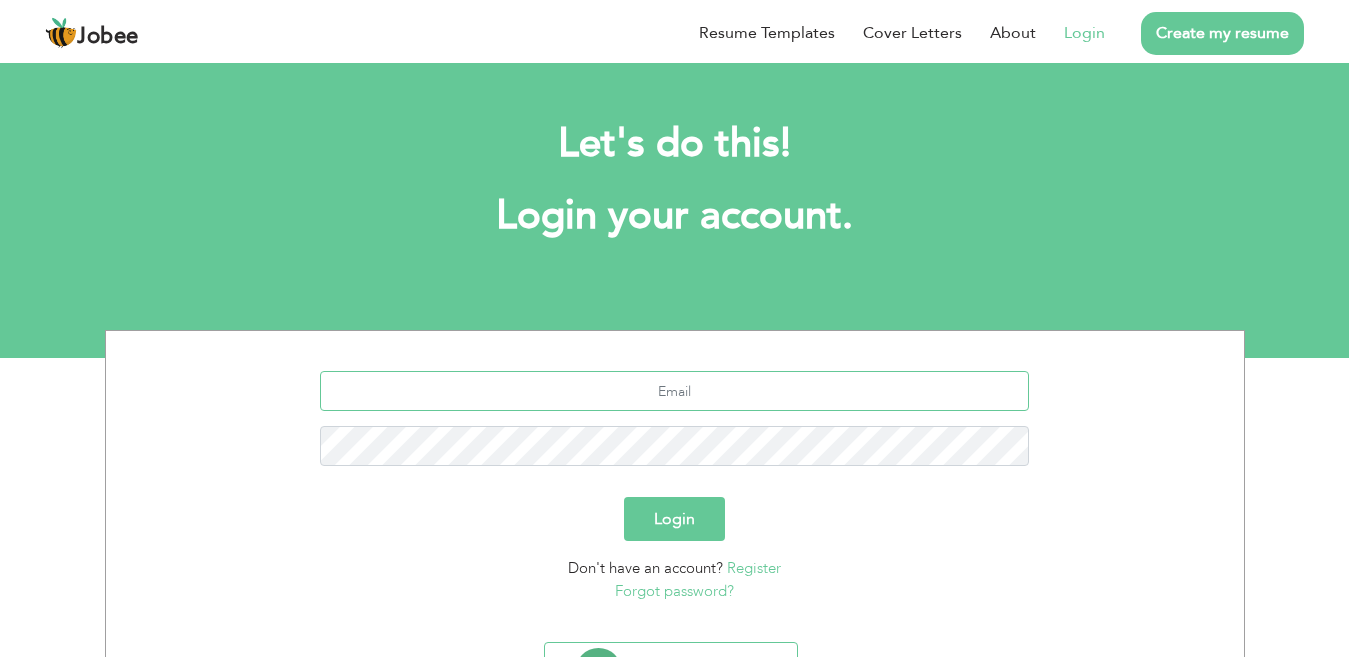 type on "[EMAIL_ADDRESS][DOMAIN_NAME]" 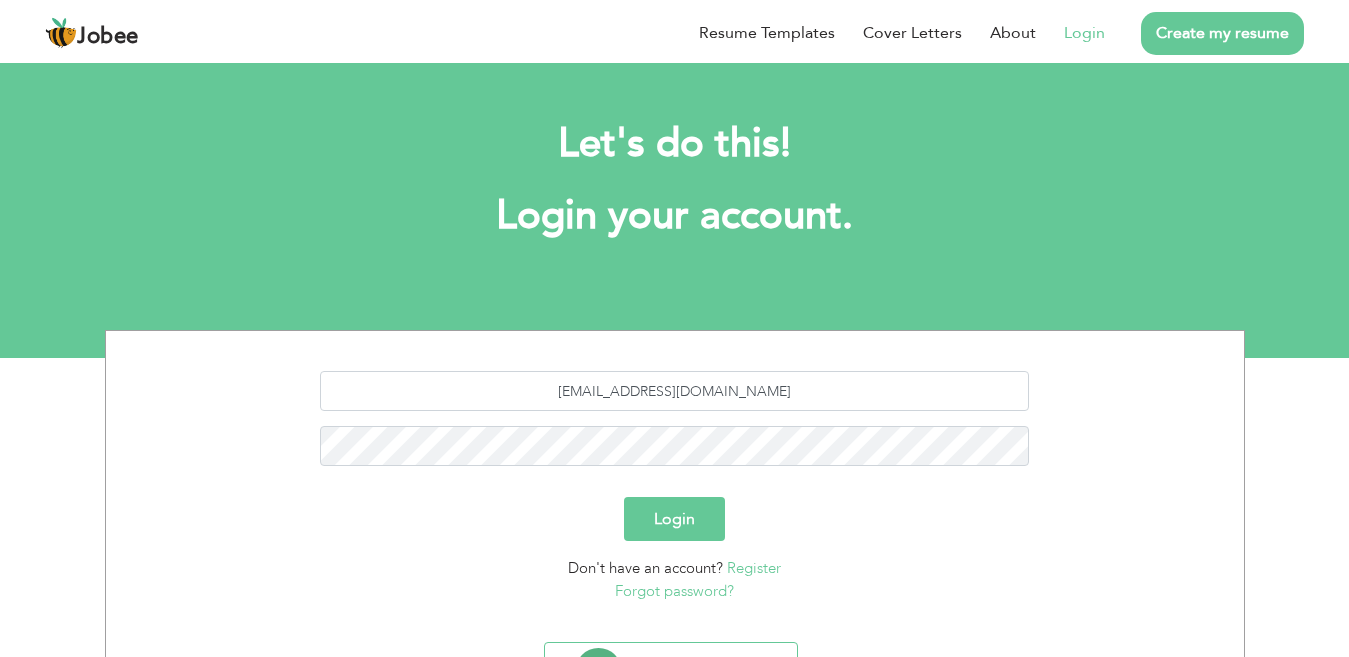 click on "Login" at bounding box center (674, 519) 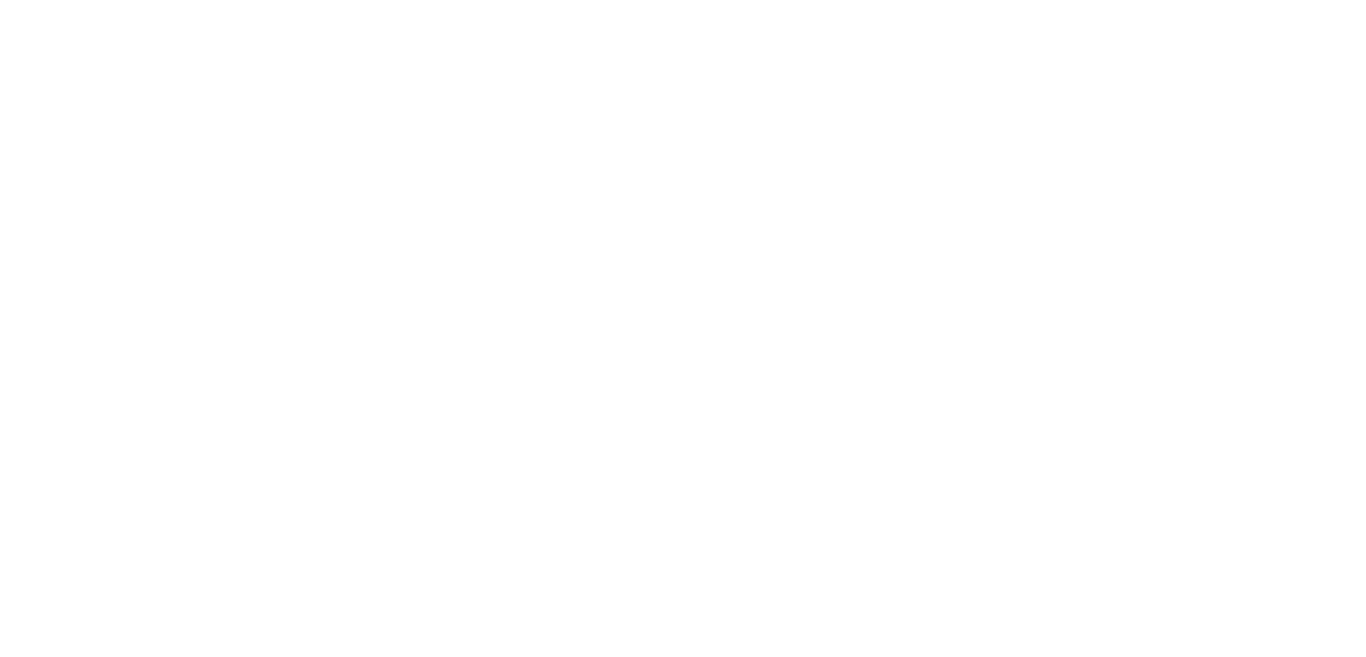 scroll, scrollTop: 0, scrollLeft: 0, axis: both 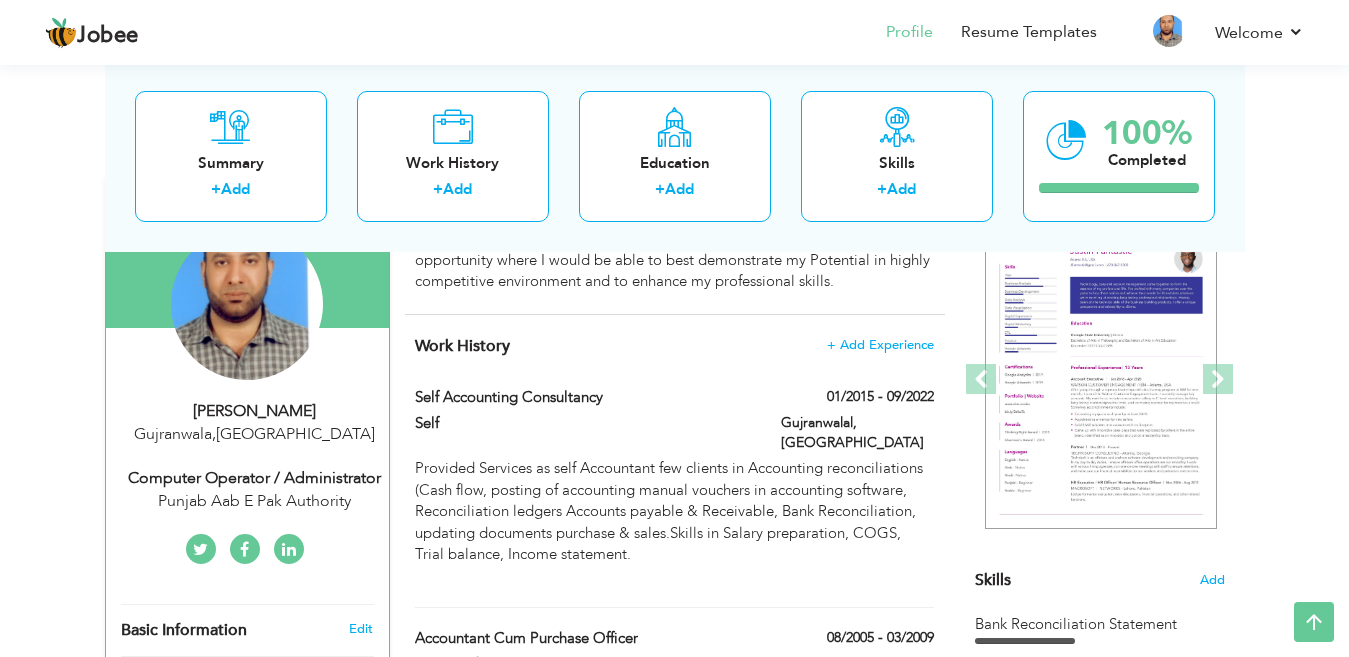click on "Talal Younas" at bounding box center [255, 411] 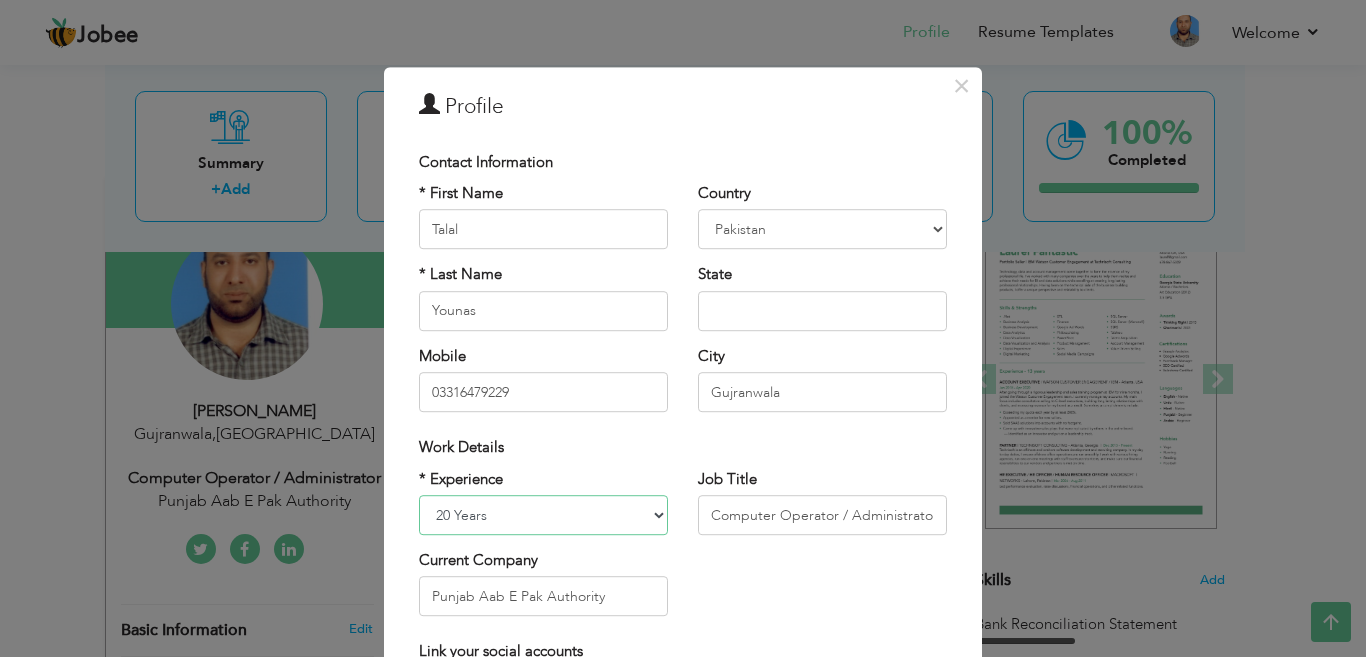 click on "Entry Level Less than 1 Year 1 Year 2 Years 3 Years 4 Years 5 Years 6 Years 7 Years 8 Years 9 Years 10 Years 11 Years 12 Years 13 Years 14 Years 15 Years 16 Years 17 Years 18 Years 19 Years 20 Years 21 Years 22 Years 23 Years 24 Years 25 Years 26 Years 27 Years 28 Years 29 Years 30 Years 31 Years 32 Years 33 Years 34 Years 35 Years More than 35 Years" at bounding box center [543, 515] 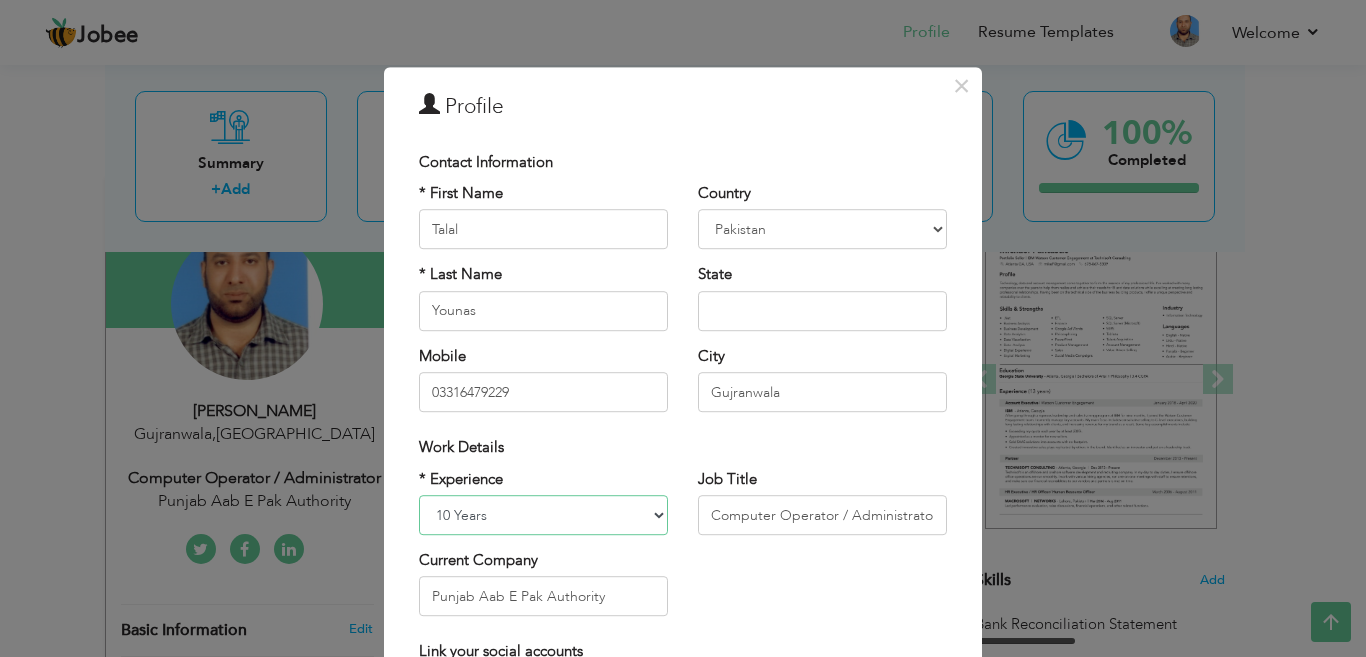 click on "Entry Level Less than 1 Year 1 Year 2 Years 3 Years 4 Years 5 Years 6 Years 7 Years 8 Years 9 Years 10 Years 11 Years 12 Years 13 Years 14 Years 15 Years 16 Years 17 Years 18 Years 19 Years 20 Years 21 Years 22 Years 23 Years 24 Years 25 Years 26 Years 27 Years 28 Years 29 Years 30 Years 31 Years 32 Years 33 Years 34 Years 35 Years More than 35 Years" at bounding box center [543, 515] 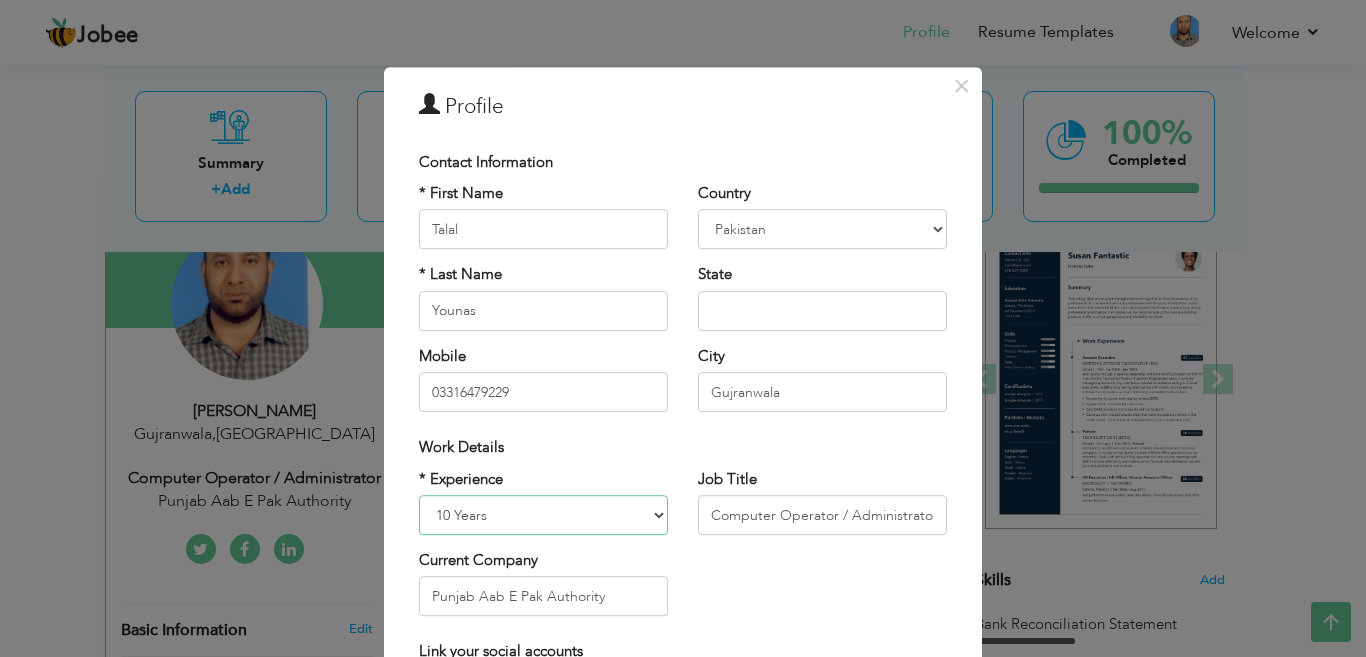 click on "Entry Level Less than 1 Year 1 Year 2 Years 3 Years 4 Years 5 Years 6 Years 7 Years 8 Years 9 Years 10 Years 11 Years 12 Years 13 Years 14 Years 15 Years 16 Years 17 Years 18 Years 19 Years 20 Years 21 Years 22 Years 23 Years 24 Years 25 Years 26 Years 27 Years 28 Years 29 Years 30 Years 31 Years 32 Years 33 Years 34 Years 35 Years More than 35 Years" at bounding box center (543, 515) 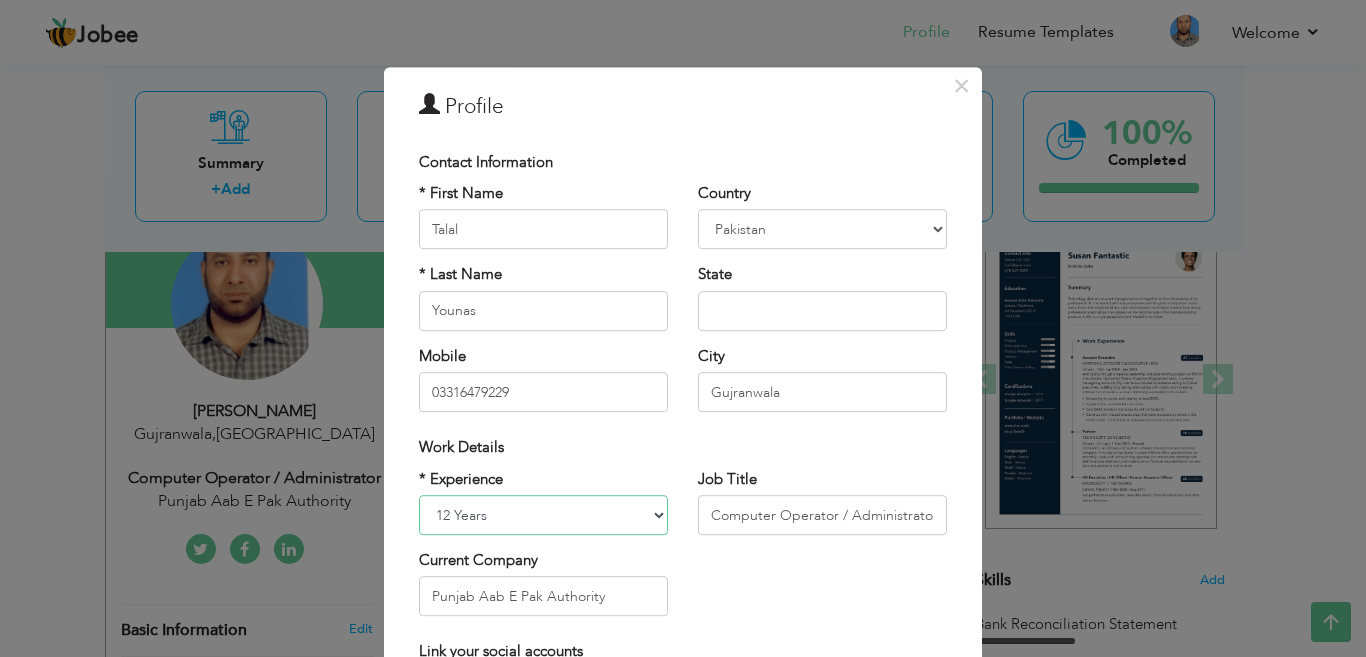 click on "Entry Level Less than 1 Year 1 Year 2 Years 3 Years 4 Years 5 Years 6 Years 7 Years 8 Years 9 Years 10 Years 11 Years 12 Years 13 Years 14 Years 15 Years 16 Years 17 Years 18 Years 19 Years 20 Years 21 Years 22 Years 23 Years 24 Years 25 Years 26 Years 27 Years 28 Years 29 Years 30 Years 31 Years 32 Years 33 Years 34 Years 35 Years More than 35 Years" at bounding box center (543, 515) 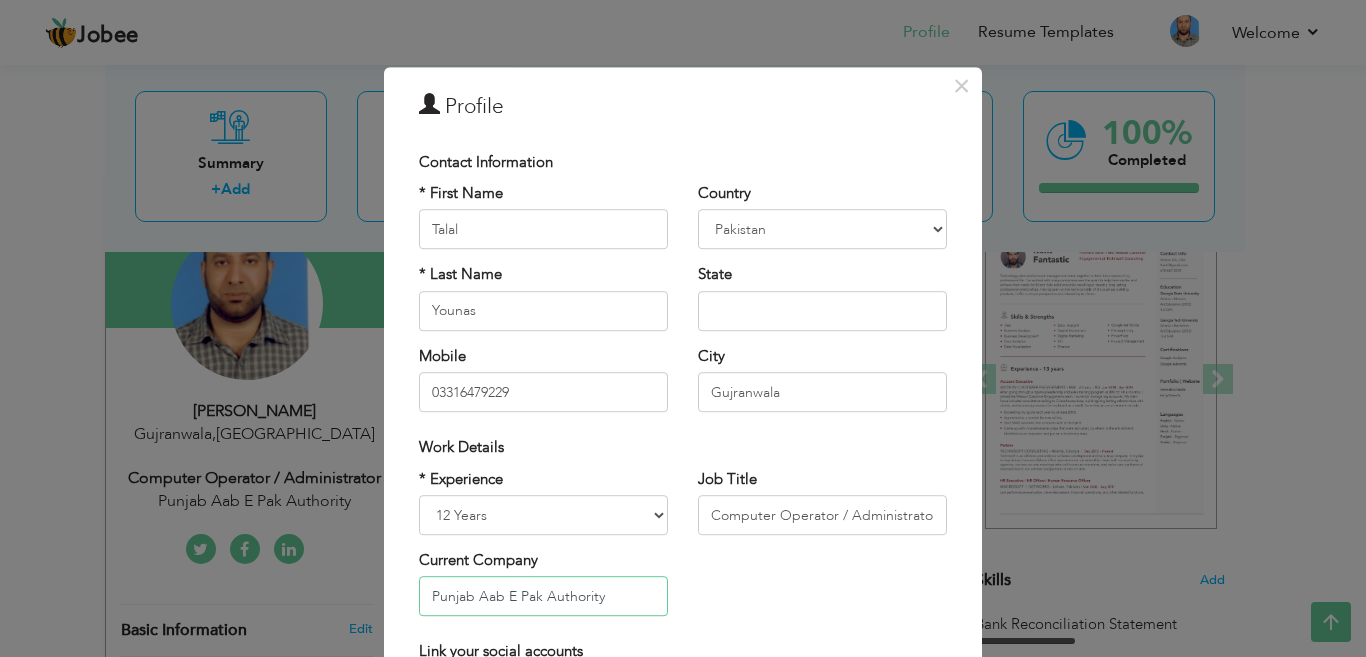 click on "Punjab Aab E Pak Authority" at bounding box center (543, 597) 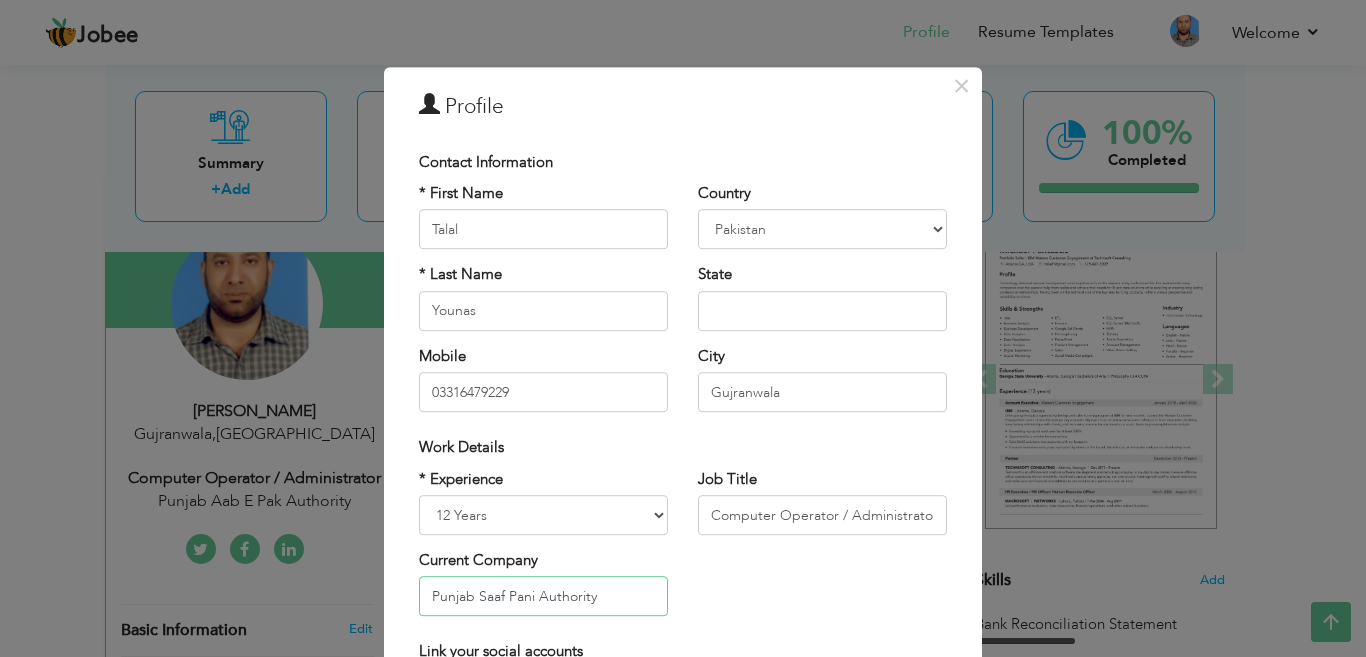 type on "Punjab Saaf Pani Authority" 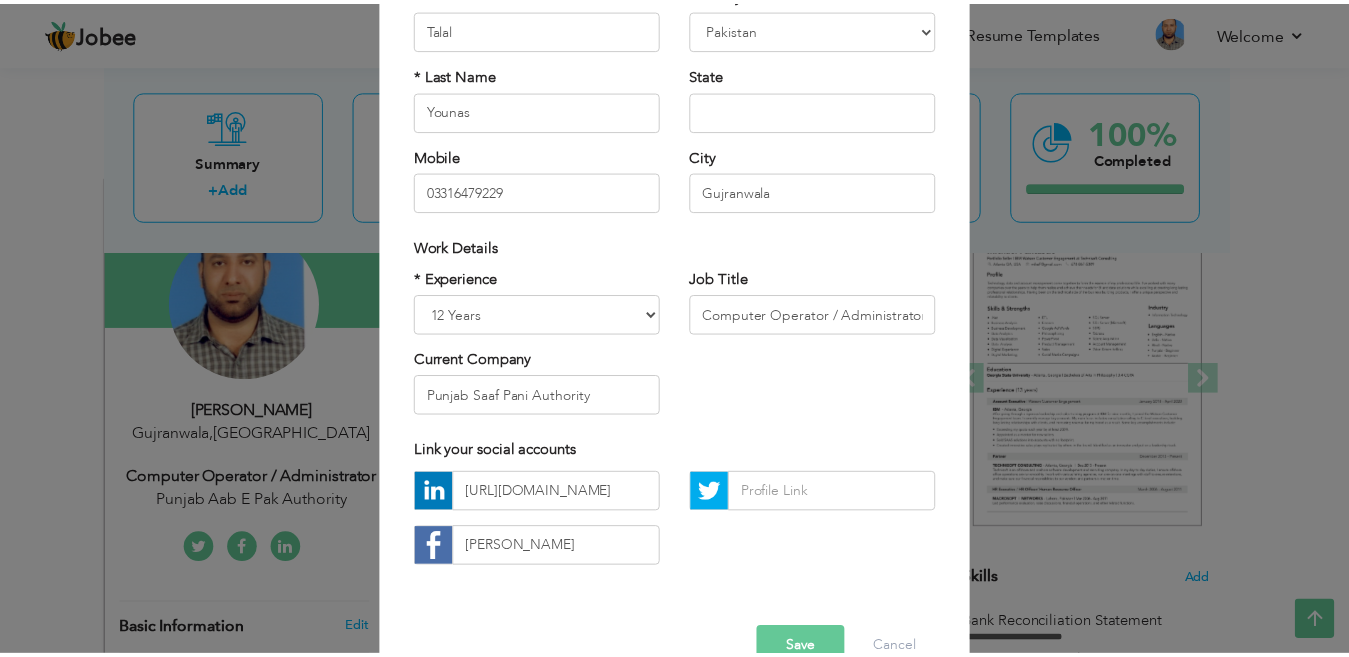 scroll, scrollTop: 240, scrollLeft: 0, axis: vertical 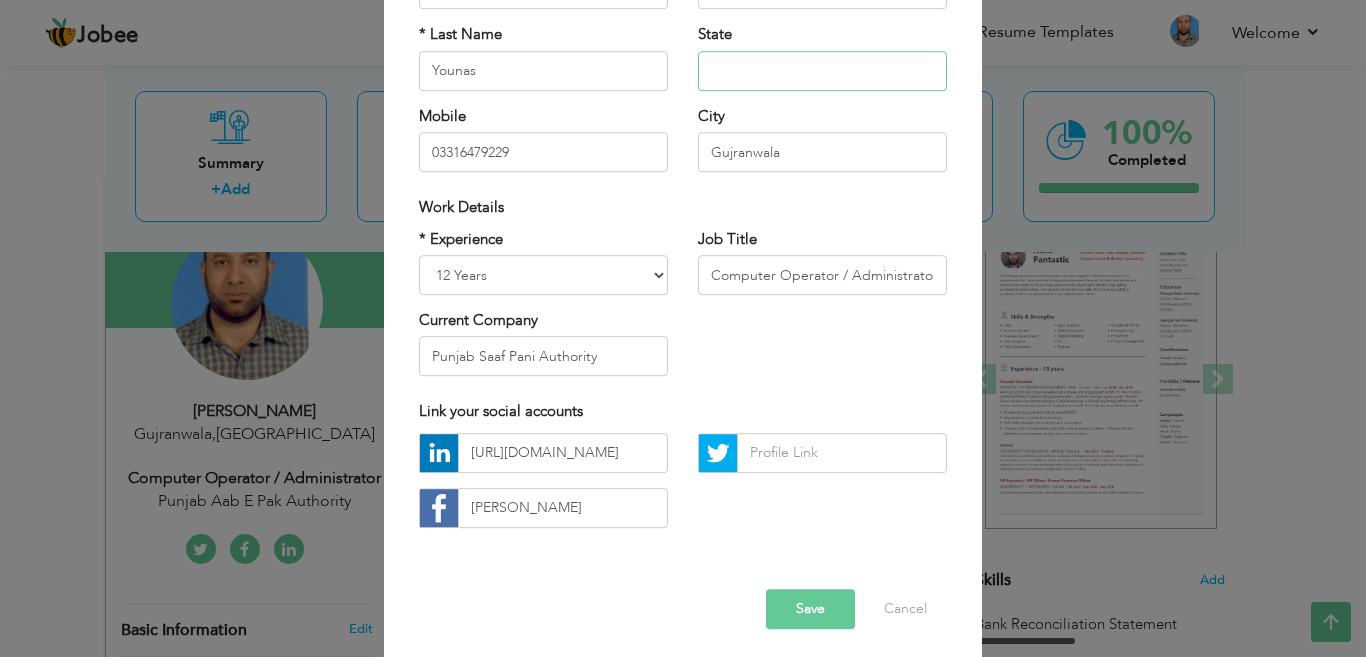 click at bounding box center (822, 71) 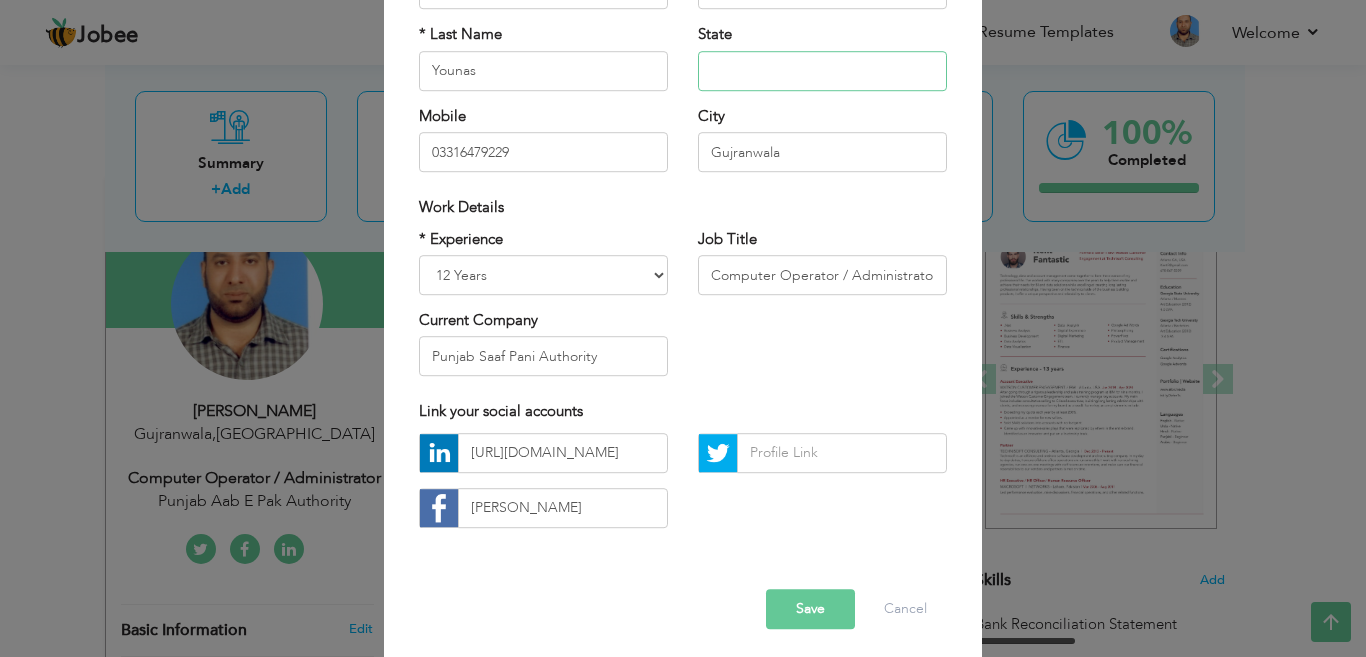 type on "Punjab" 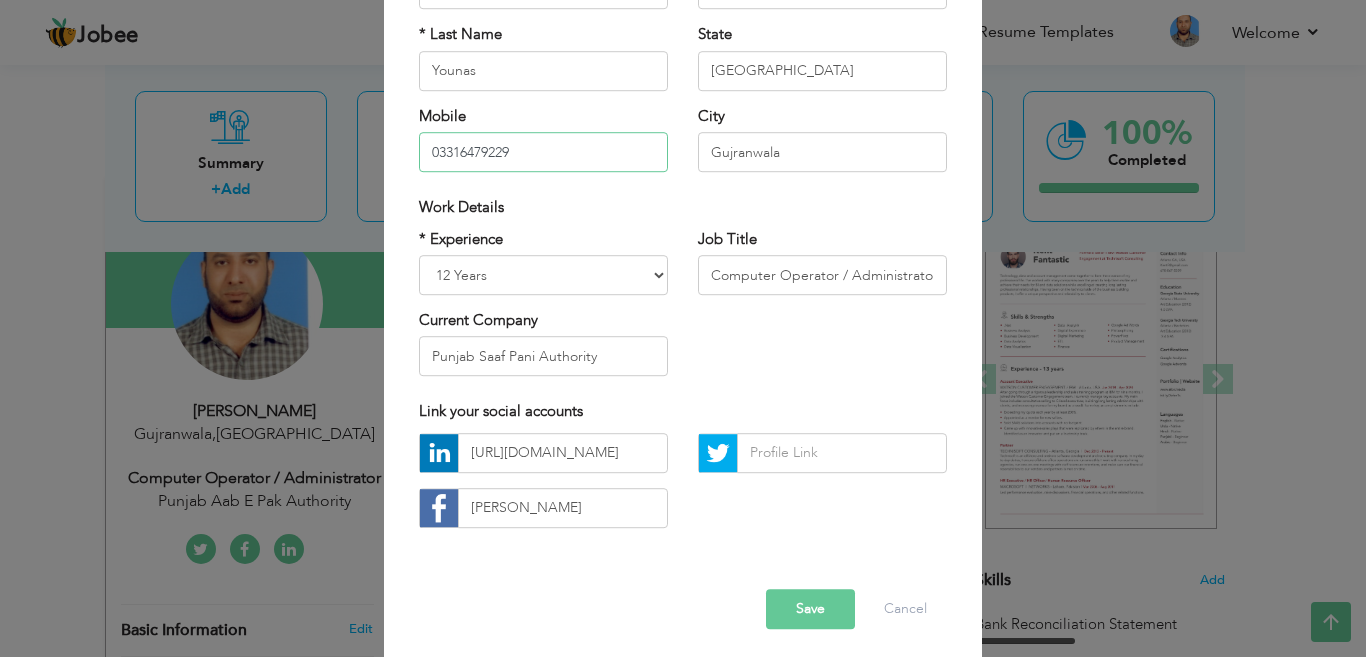 type on "03018479229" 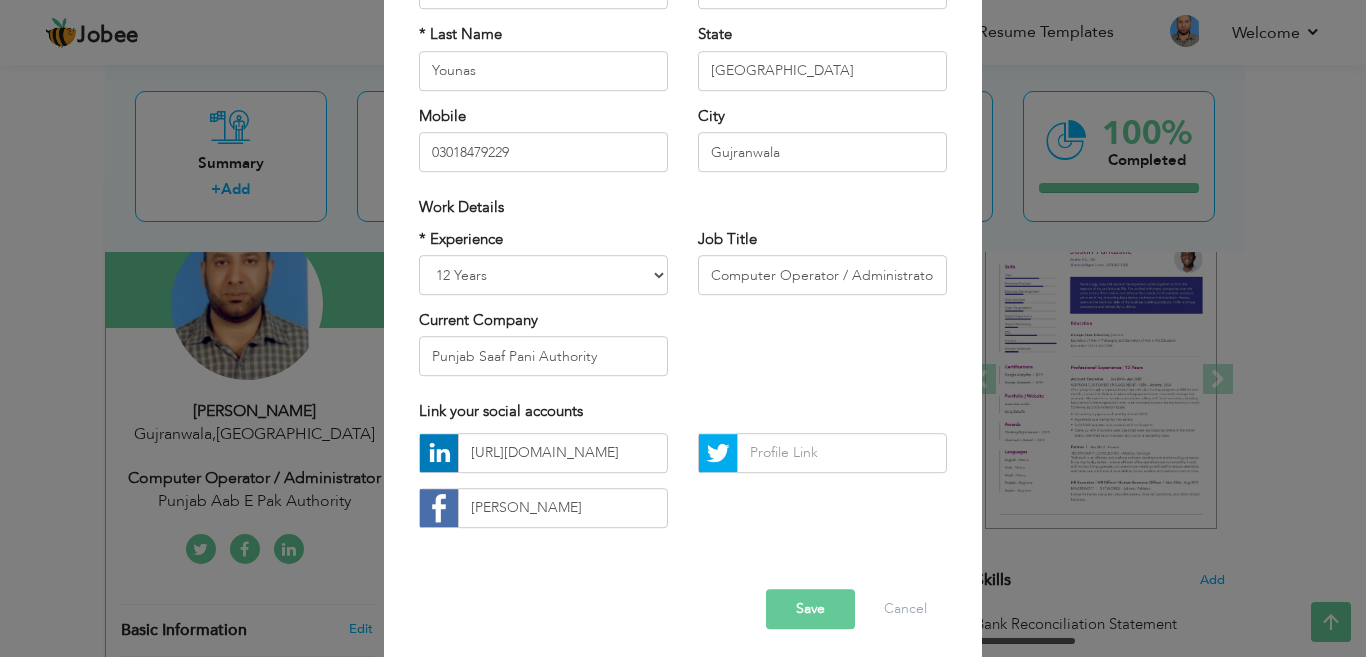 click on "Save" at bounding box center [810, 609] 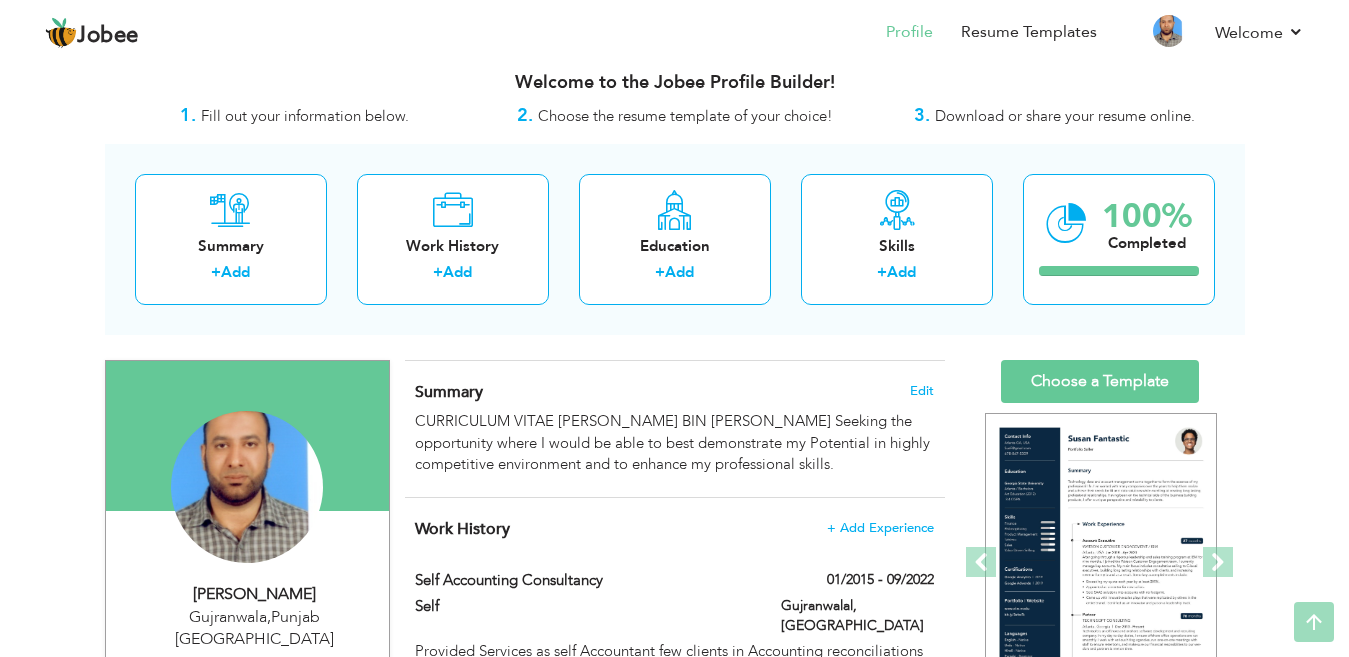 scroll, scrollTop: 0, scrollLeft: 0, axis: both 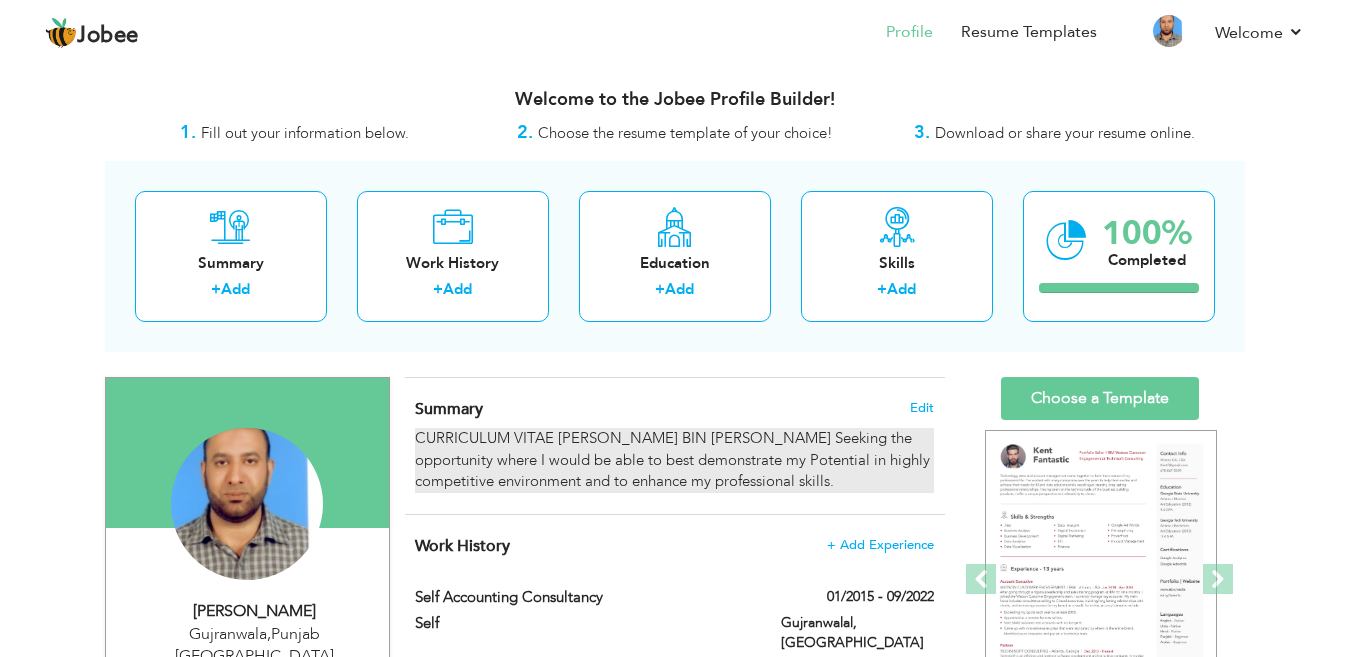 click on "CURRICULUM VITAE TALAL BIN YOUNAS Seeking the opportunity where I would be able to best demonstrate my Potential in highly competitive environment and to enhance my professional skills." at bounding box center [674, 460] 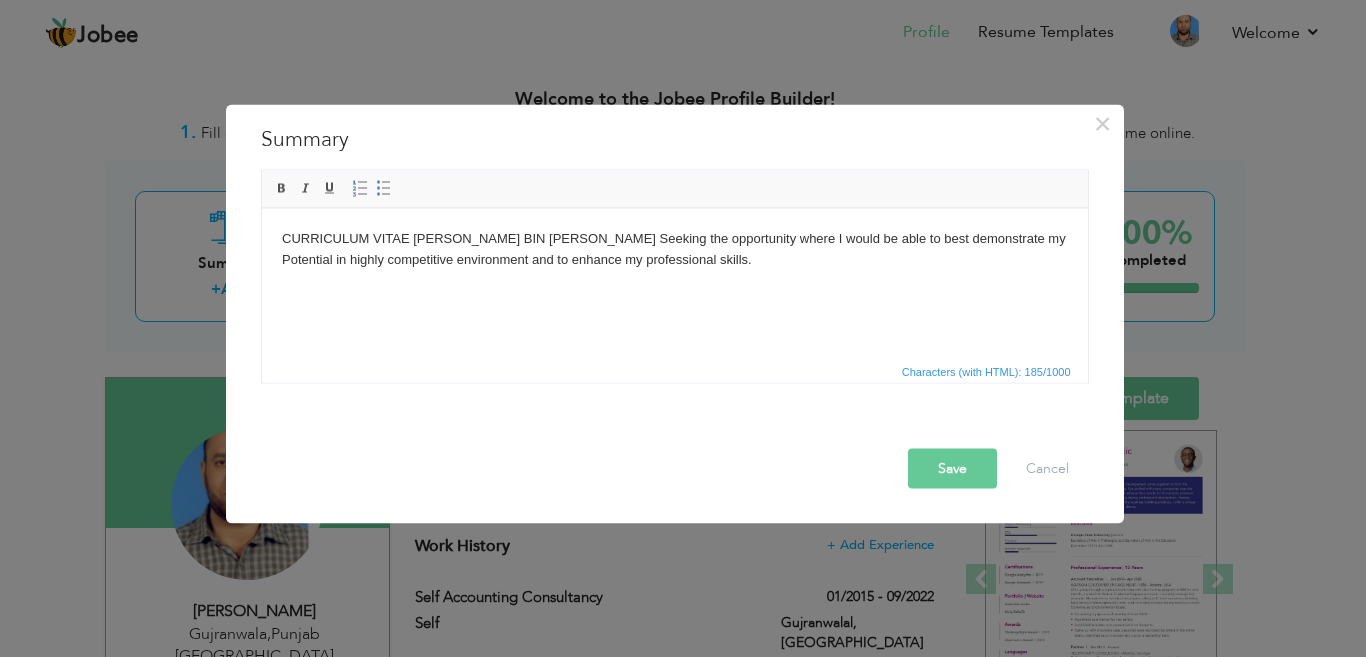 click on "CURRICULUM VITAE TALAL BIN YOUNAS Seeking the opportunity where I would be able to best demonstrate my Potential in highly competitive environment and to enhance my professional skills." at bounding box center (674, 249) 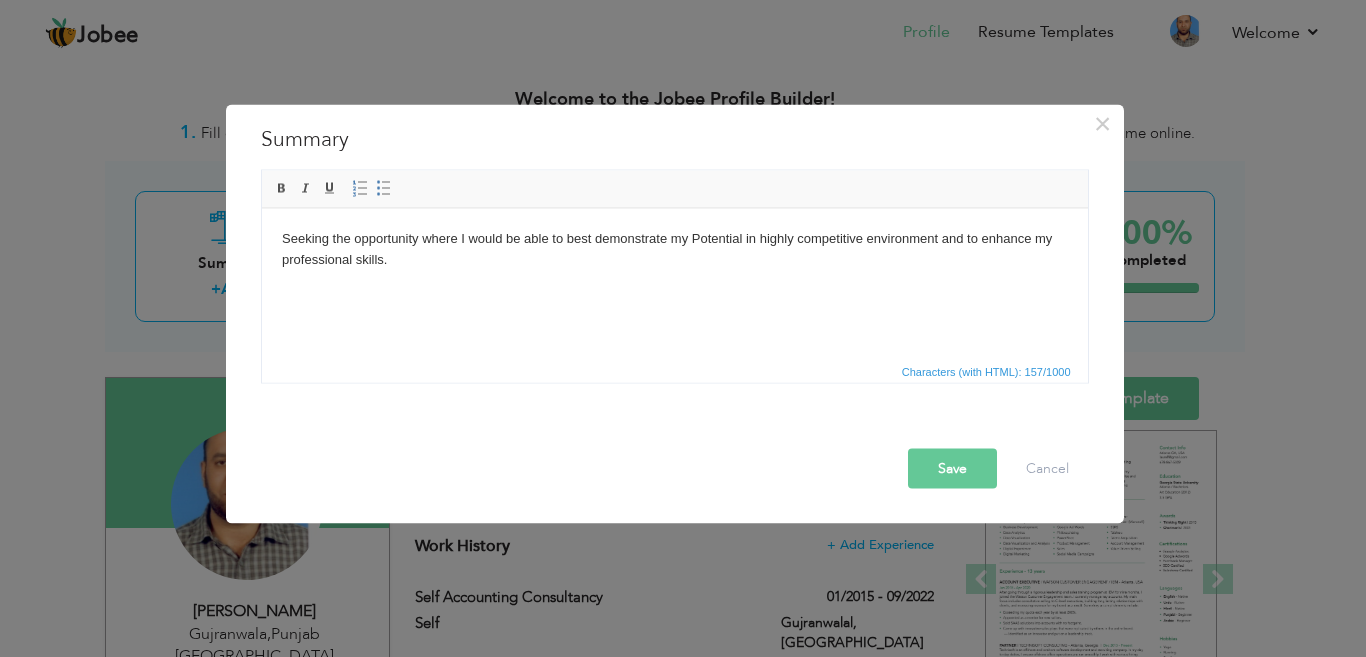 click on "Save" at bounding box center [952, 468] 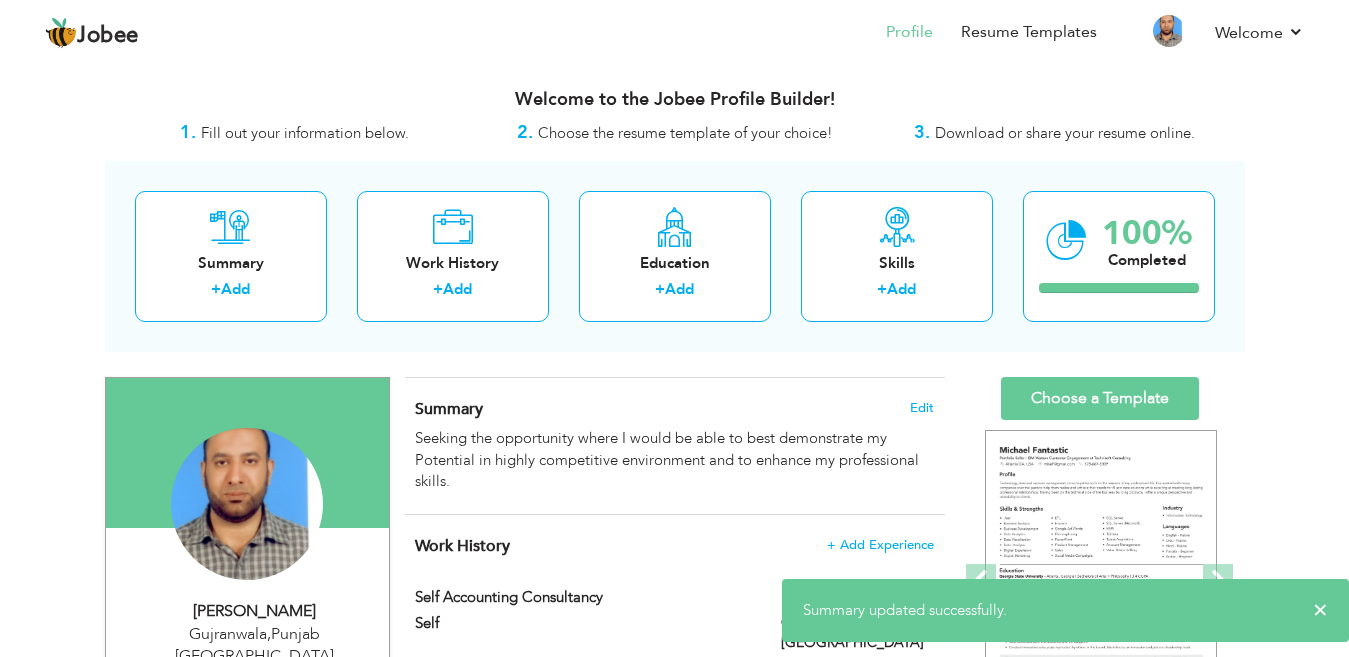 click on "View Resume
Export PDF
Profile
Summary
Public Link
Experience
Education
Awards
Work Histroy
Projects
Certifications
Skills
Preferred Job City" at bounding box center [674, 1368] 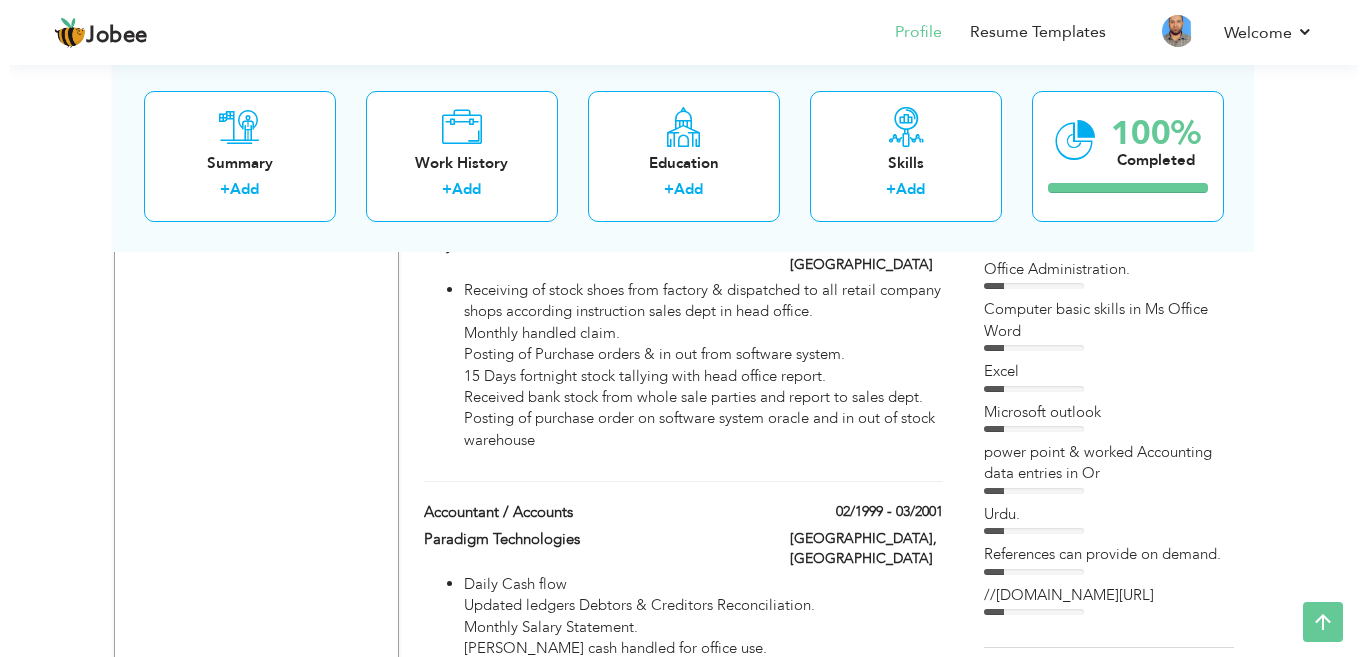 scroll, scrollTop: 1600, scrollLeft: 0, axis: vertical 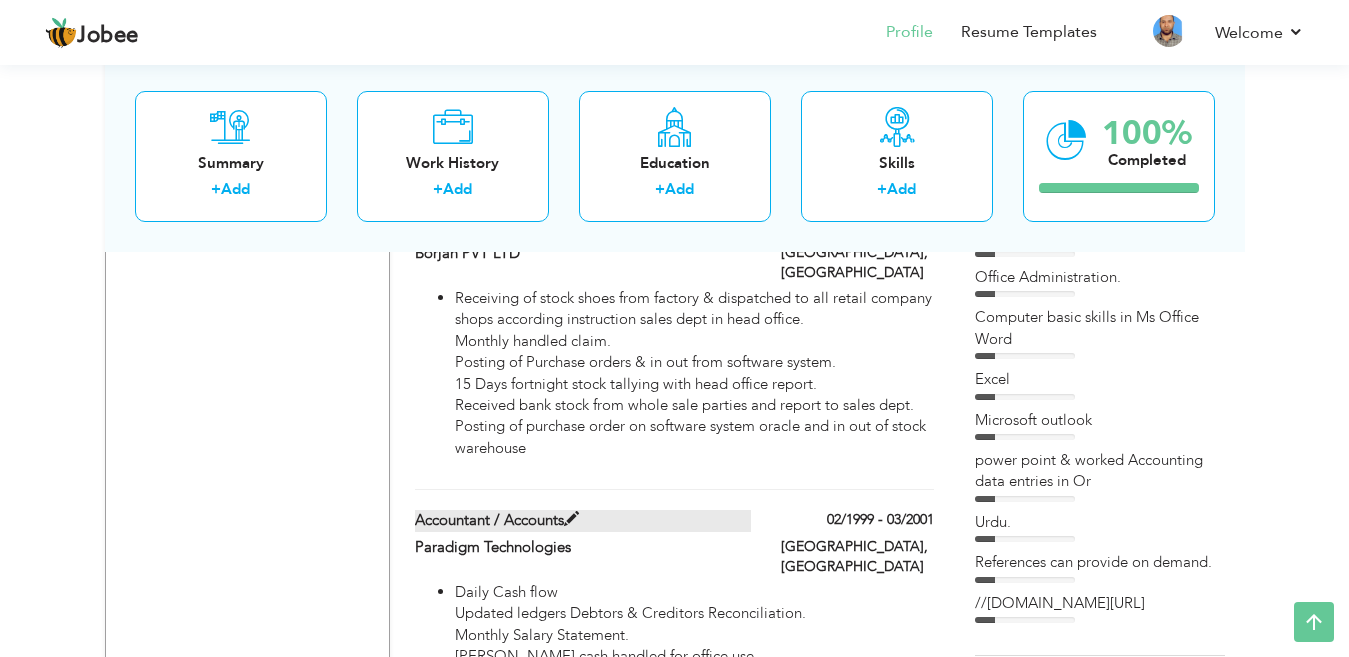 click at bounding box center [571, 519] 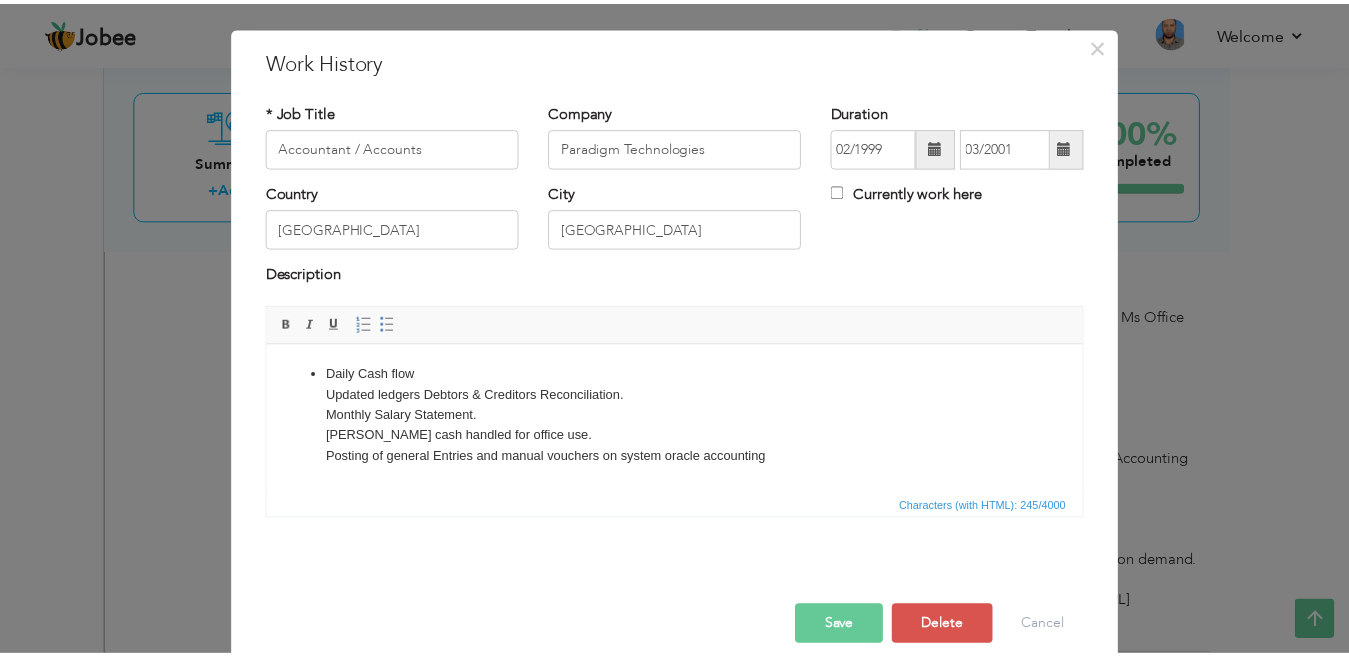 scroll, scrollTop: 65, scrollLeft: 0, axis: vertical 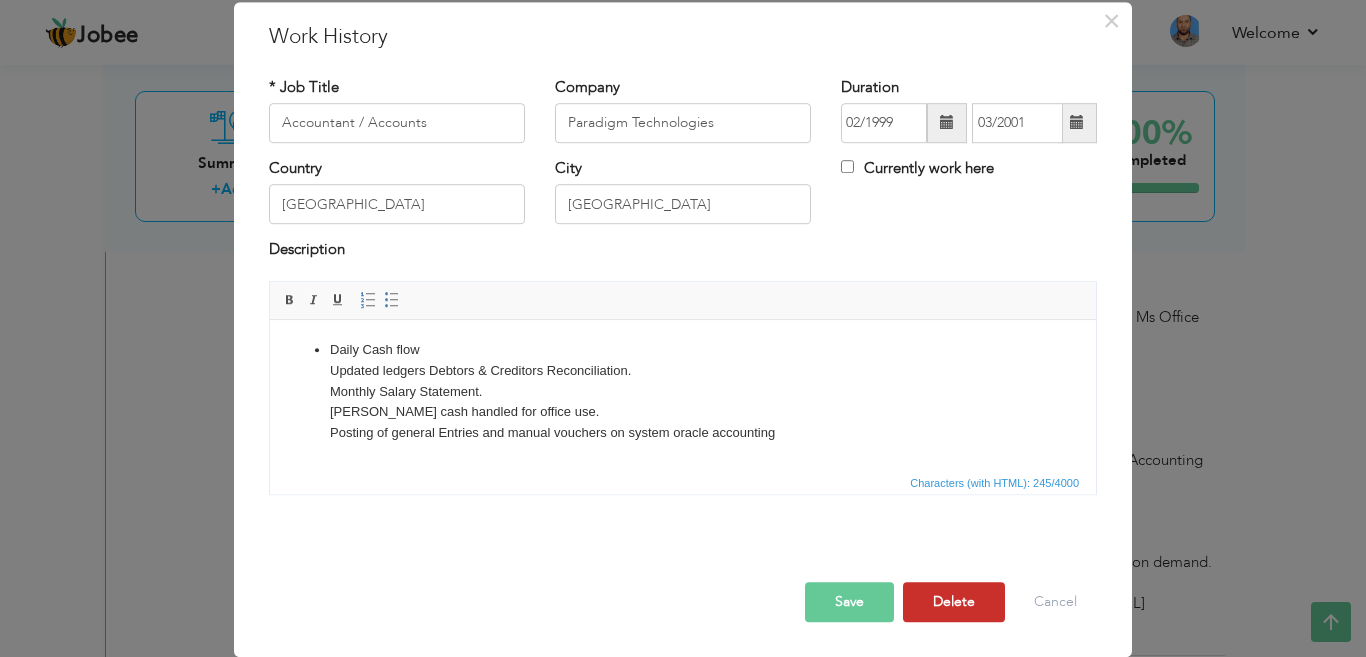 click on "Delete" at bounding box center [954, 602] 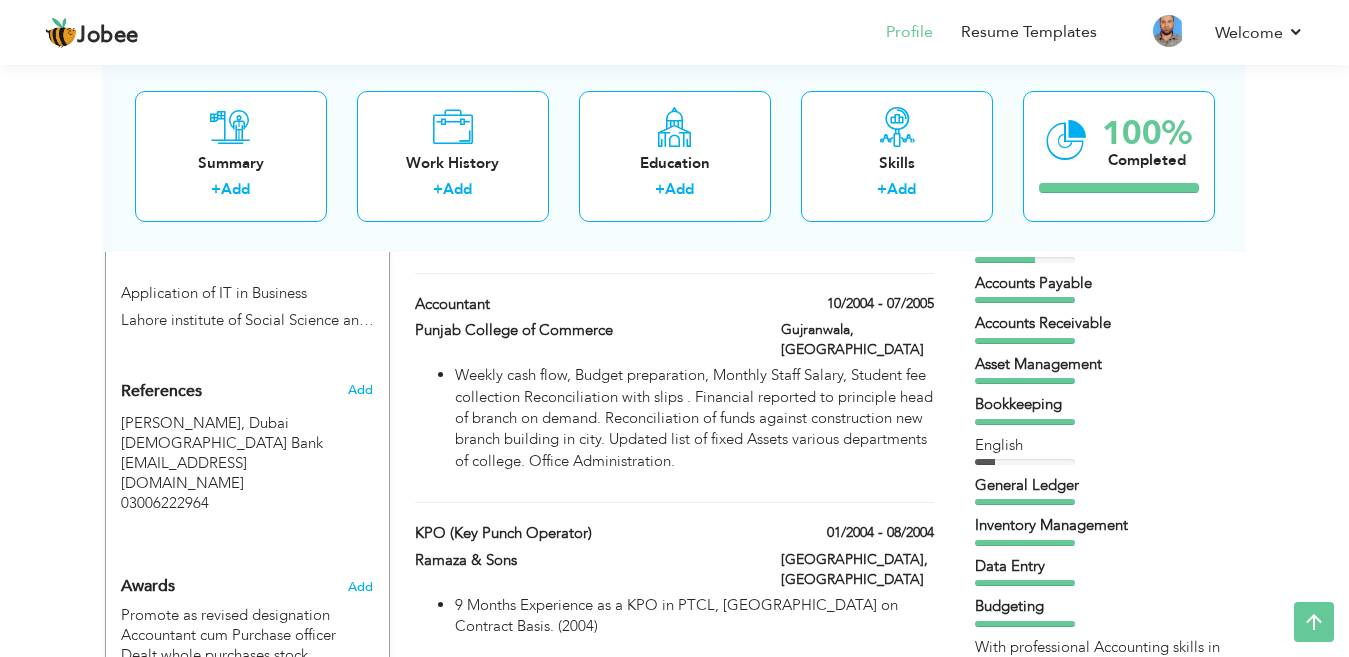scroll, scrollTop: 932, scrollLeft: 0, axis: vertical 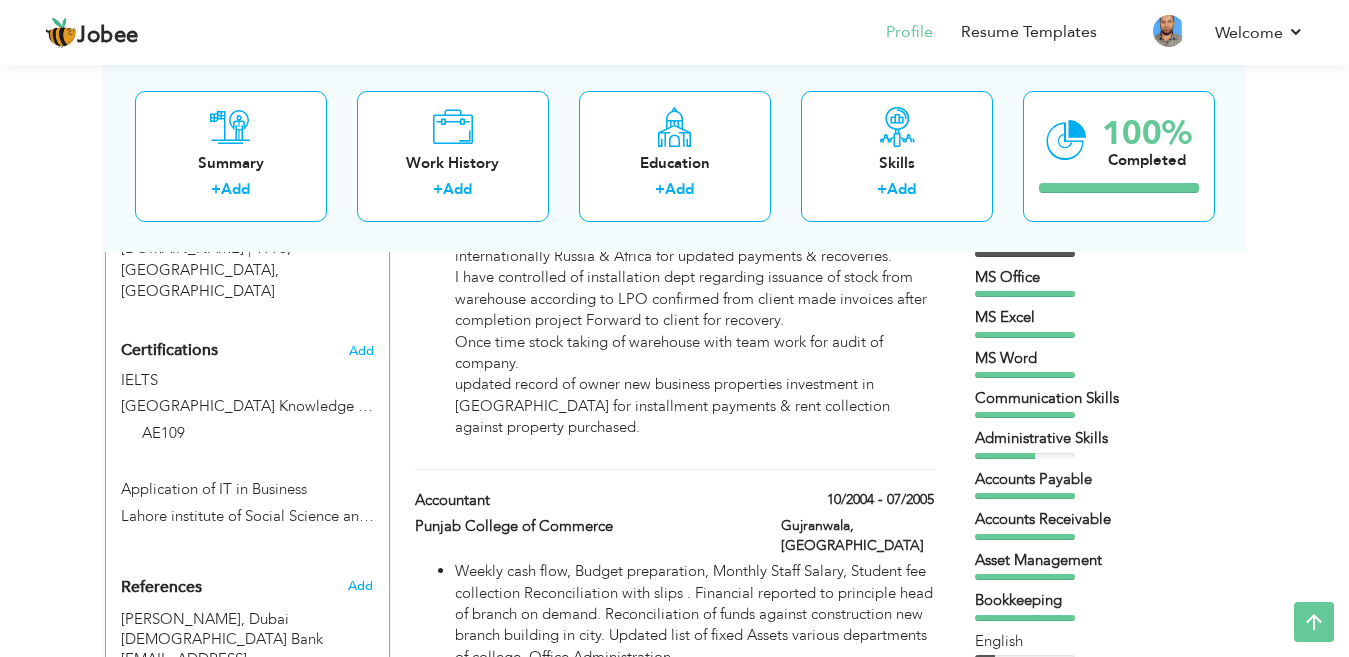click on "View Resume
Export PDF
Profile
Summary
Public Link
Experience
Education
Awards
Work Histroy
Projects
Certifications
Skills
Preferred Job City" at bounding box center [674, 436] 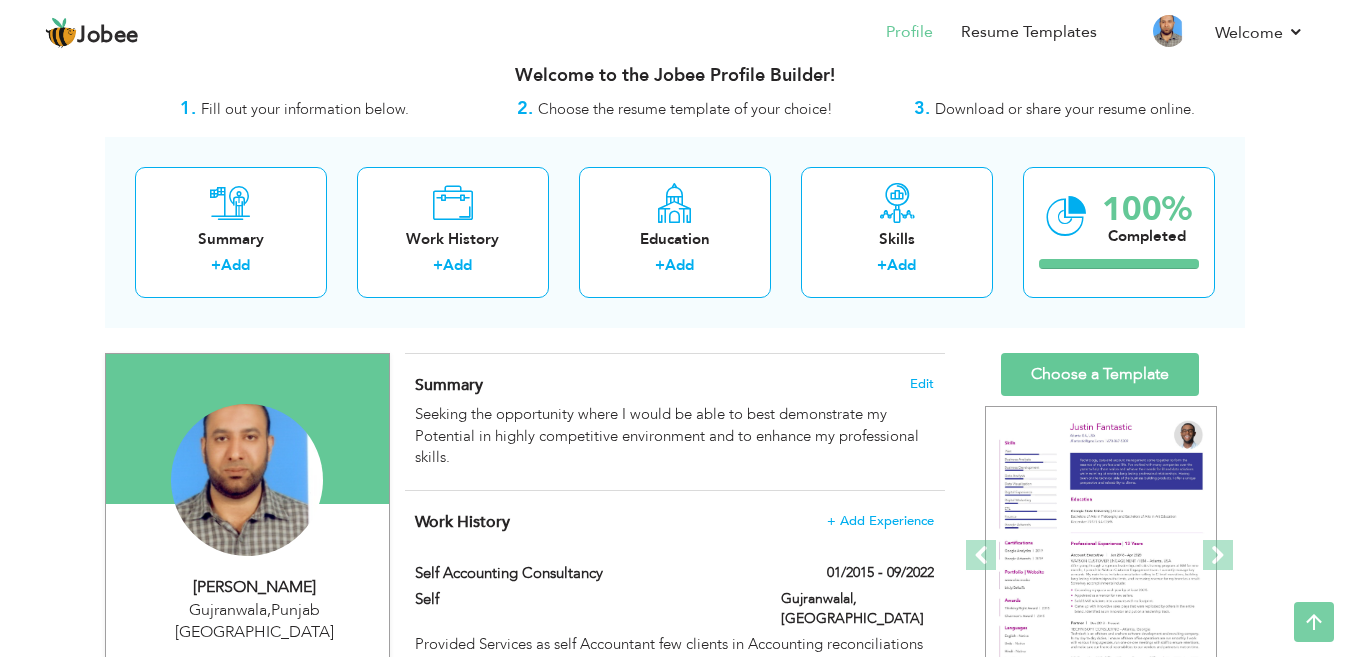 scroll, scrollTop: 0, scrollLeft: 0, axis: both 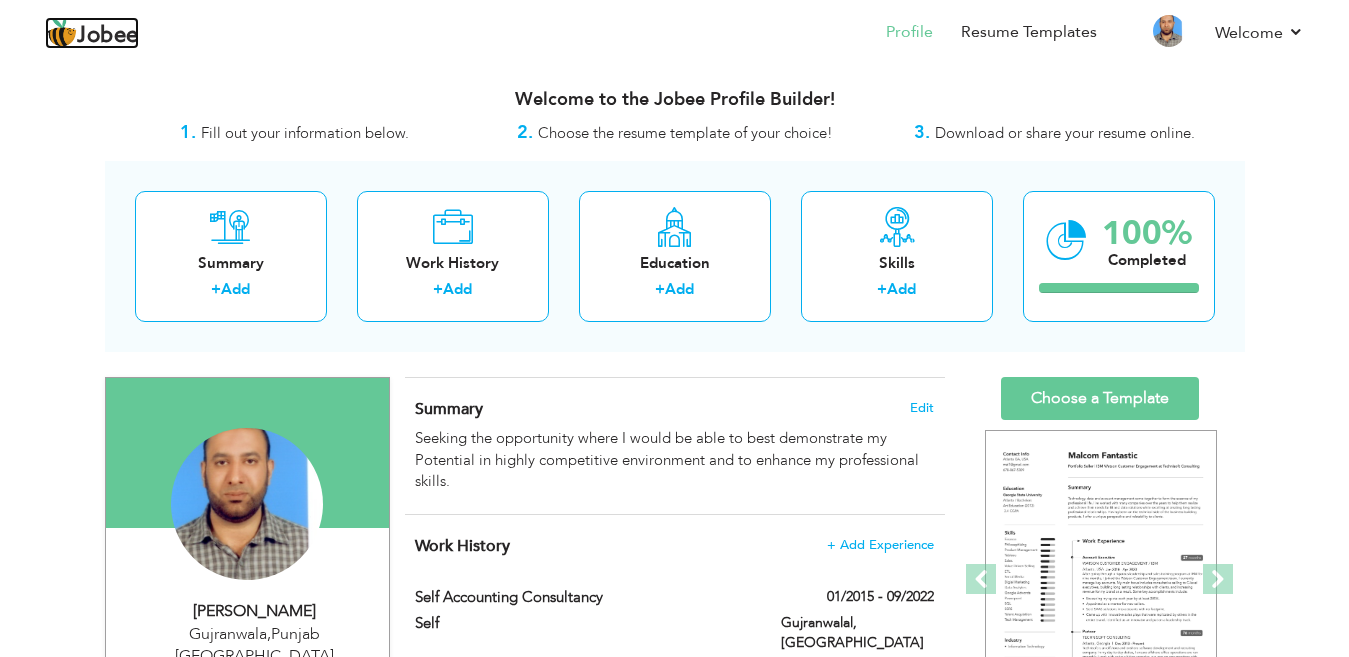 click on "Jobee" at bounding box center [108, 36] 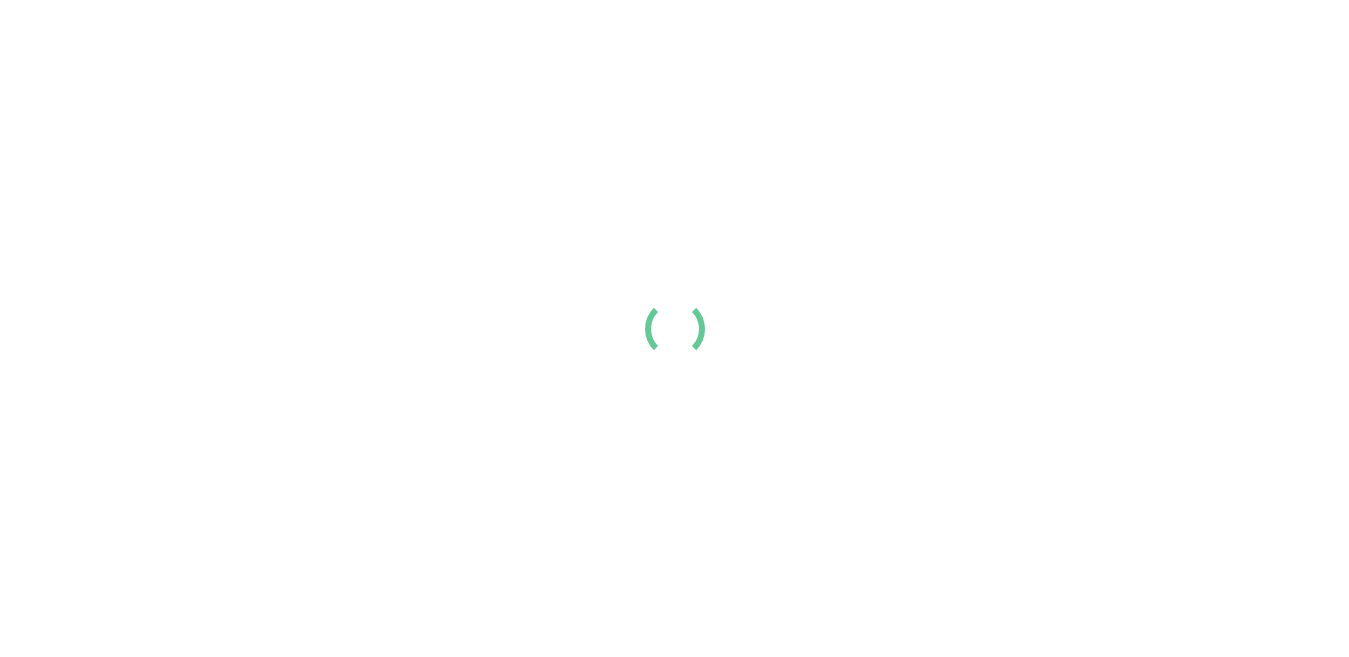 scroll, scrollTop: 0, scrollLeft: 0, axis: both 